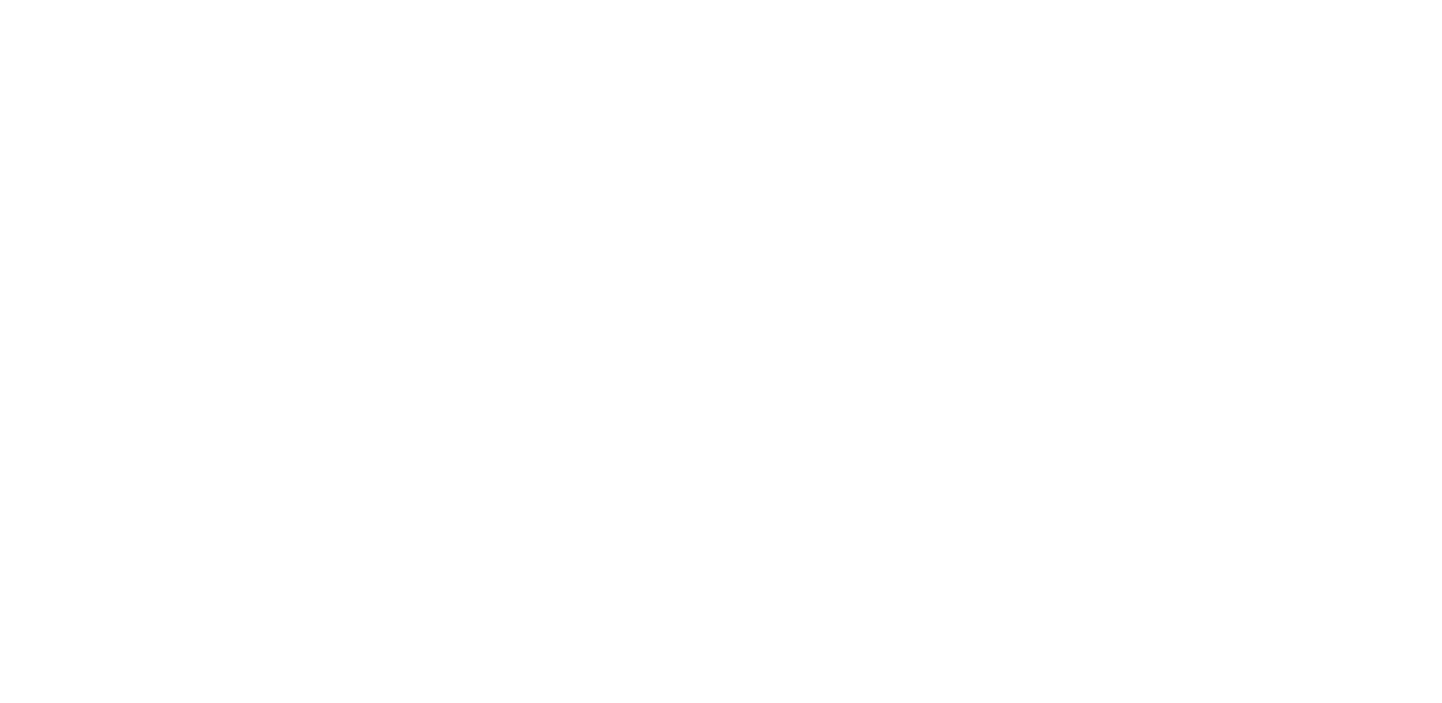 scroll, scrollTop: 0, scrollLeft: 0, axis: both 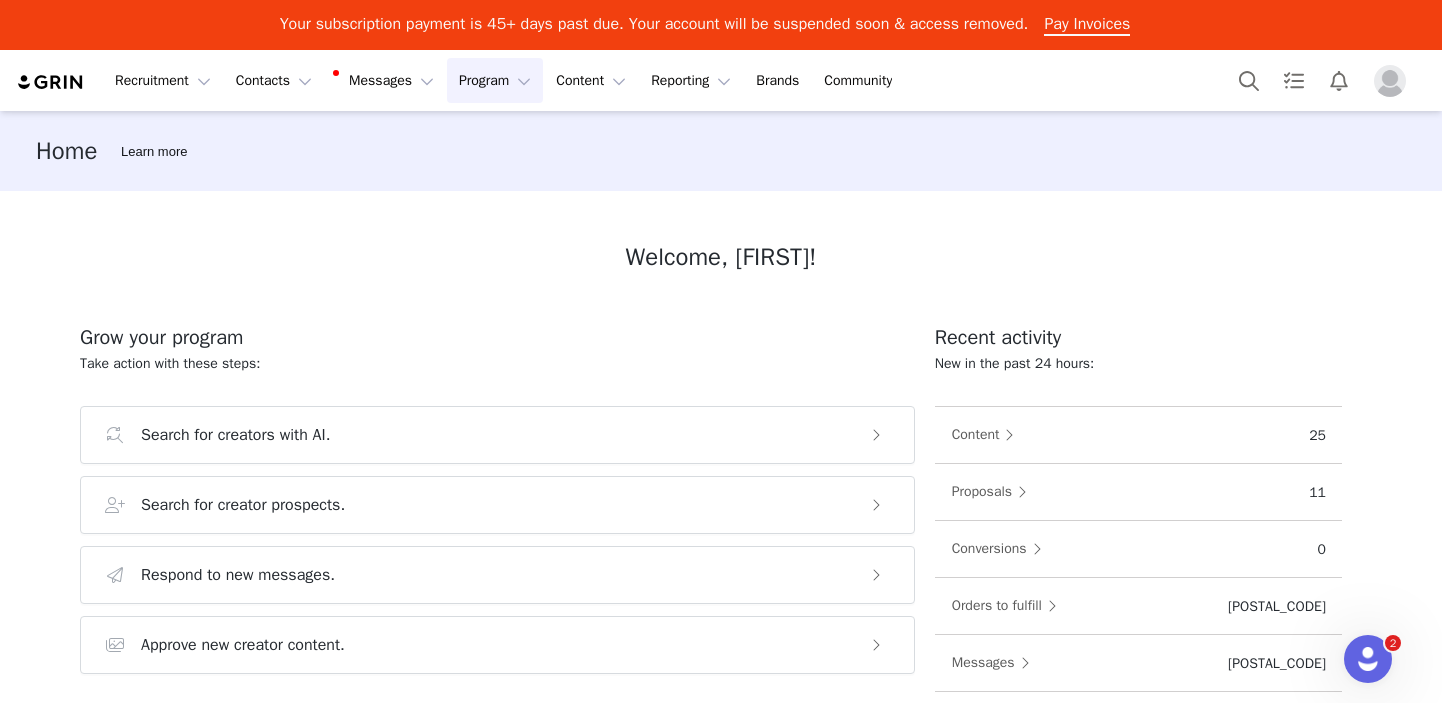 click on "Program Program" at bounding box center (495, 80) 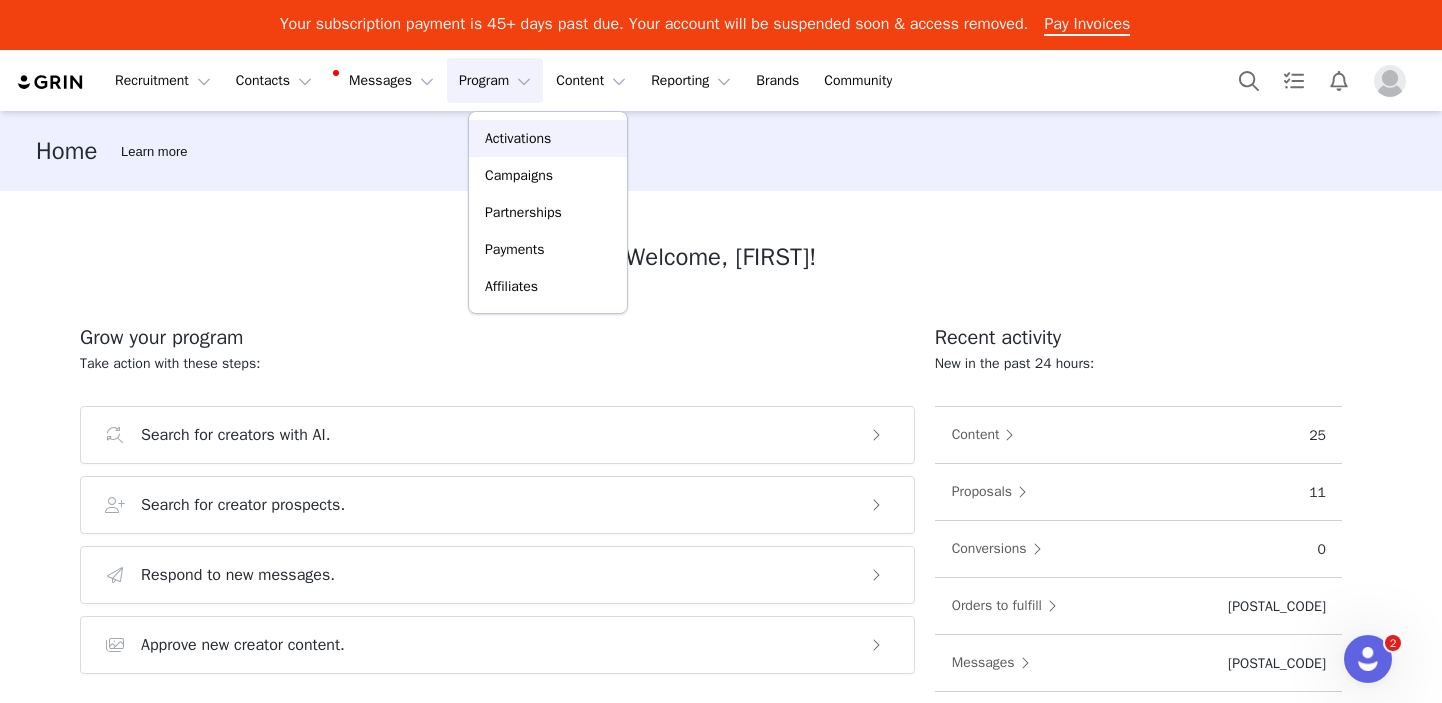 click on "Activations" at bounding box center (518, 138) 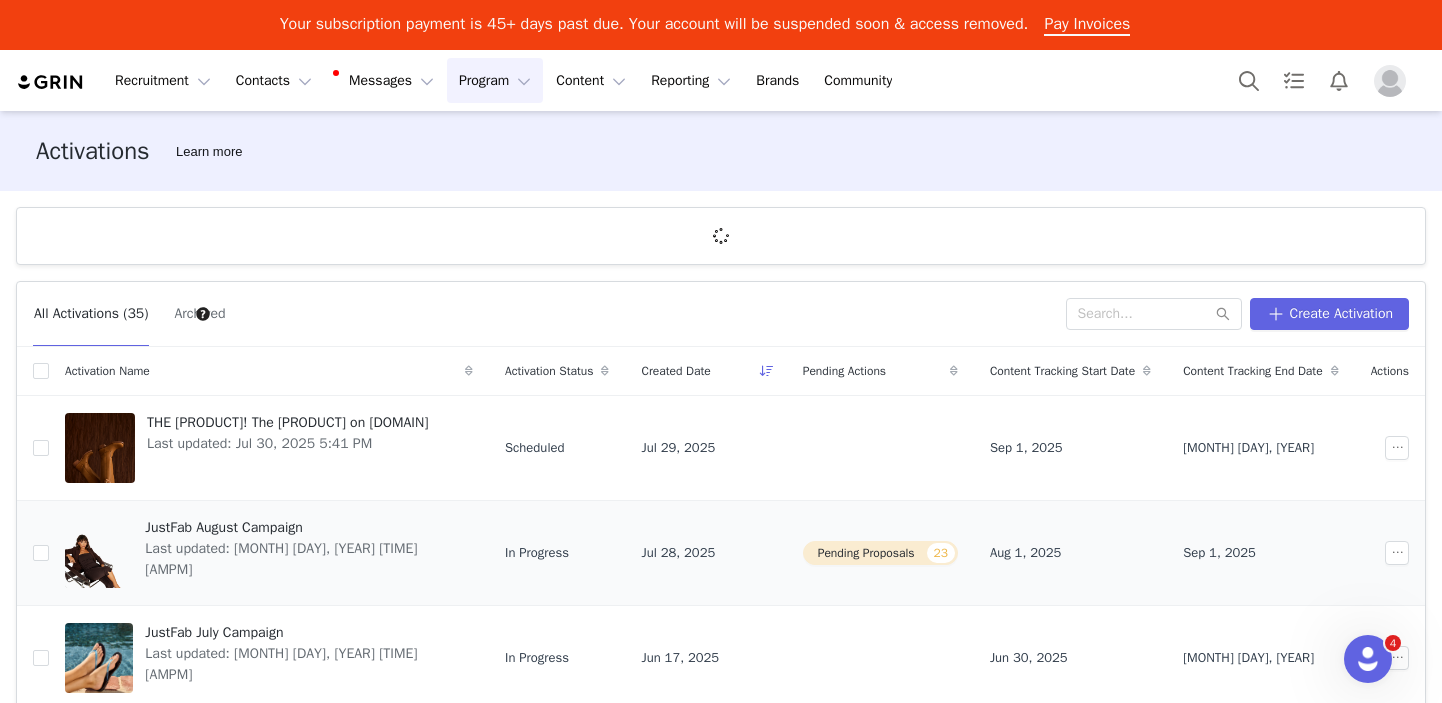 click on "Last updated: [MONTH] [DAY], [YEAR] [TIME] [AMPM]" at bounding box center [269, 553] 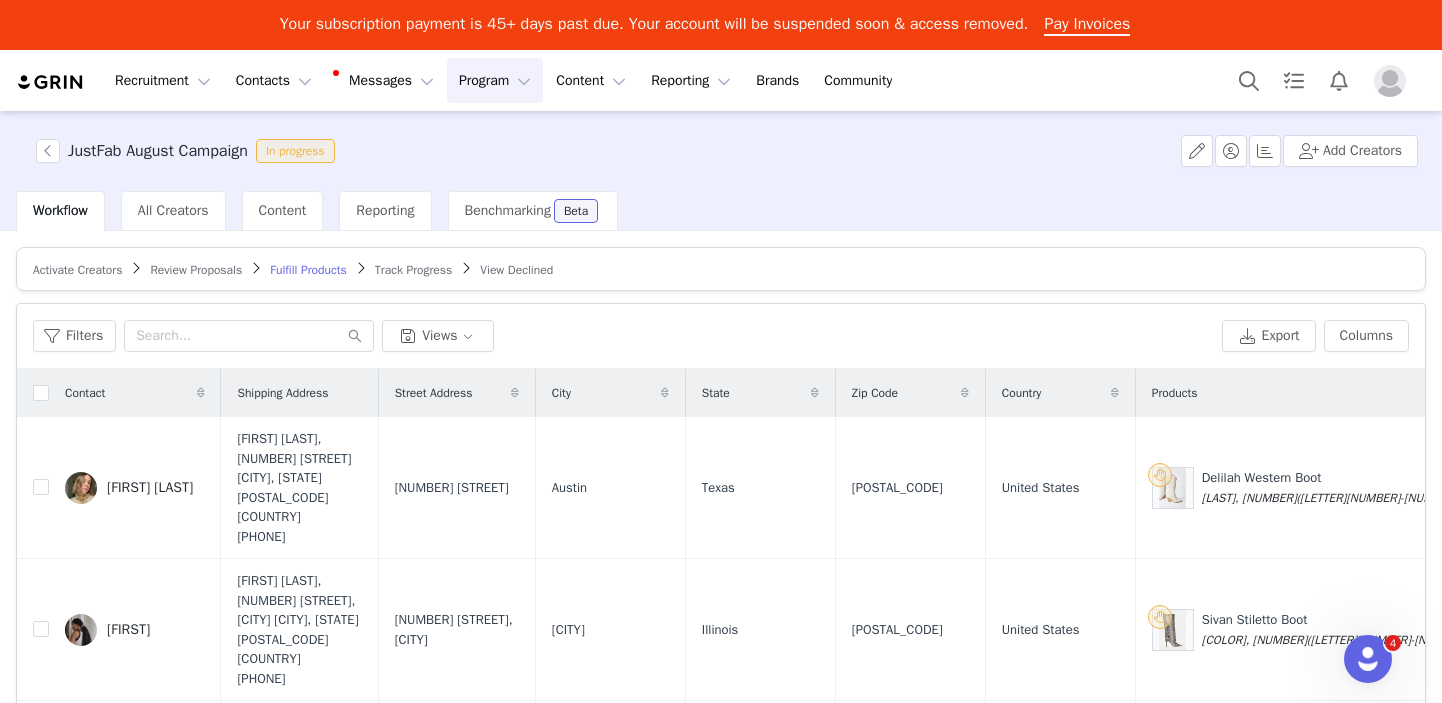 click on "Activate Creators Review Proposals Fulfill Products Track Progress View Declined Filters Filter Logic And Or Activated Date ~ Order Submitted Date Fulfillment Status Select Shipment Status Select Owner Select Contact Tag Select Archived Select Advanced Filters + Add Field Apply Filters Clear All Filters Views Export Columns Contact Shipping Address Street Address City State Zip Code Country Products Email Fulfillment Status [FIRST] [LAST] [FIRST] [LAST], [NUMBER] [STREET] [CITY], [STATE] [POSTAL_CODE] [COUNTRY] [PHONE] [NUMBER] [STREET] [CITY] [STATE] [POSTAL_CODE] [COUNTRY] [PRODUCT] [LAST], [NUMBER] ([LETTER][NUMBER]-[NUMBER]) [FIRST][LAST]@[DOMAIN] Yes [FIRST] [FIRST] [FIRST] [LAST], [NUMBER] [STREET], [CITY] [CITY], [STATE] [POSTAL_CODE] [COUNTRY] [PHONE] [NUMBER] [STREET], [CITY] [CITY] [STATE] [POSTAL_CODE] [COUNTRY] [PRODUCT] [LAST], [NUMBER] ([LETTER][NUMBER]-[NUMBER]) [FIRST][LAST]@[DOMAIN] Yes [FIRST] [FIRST] [NUMBER] [STREET] [HASH] [NUMBER]" at bounding box center [721, 490] 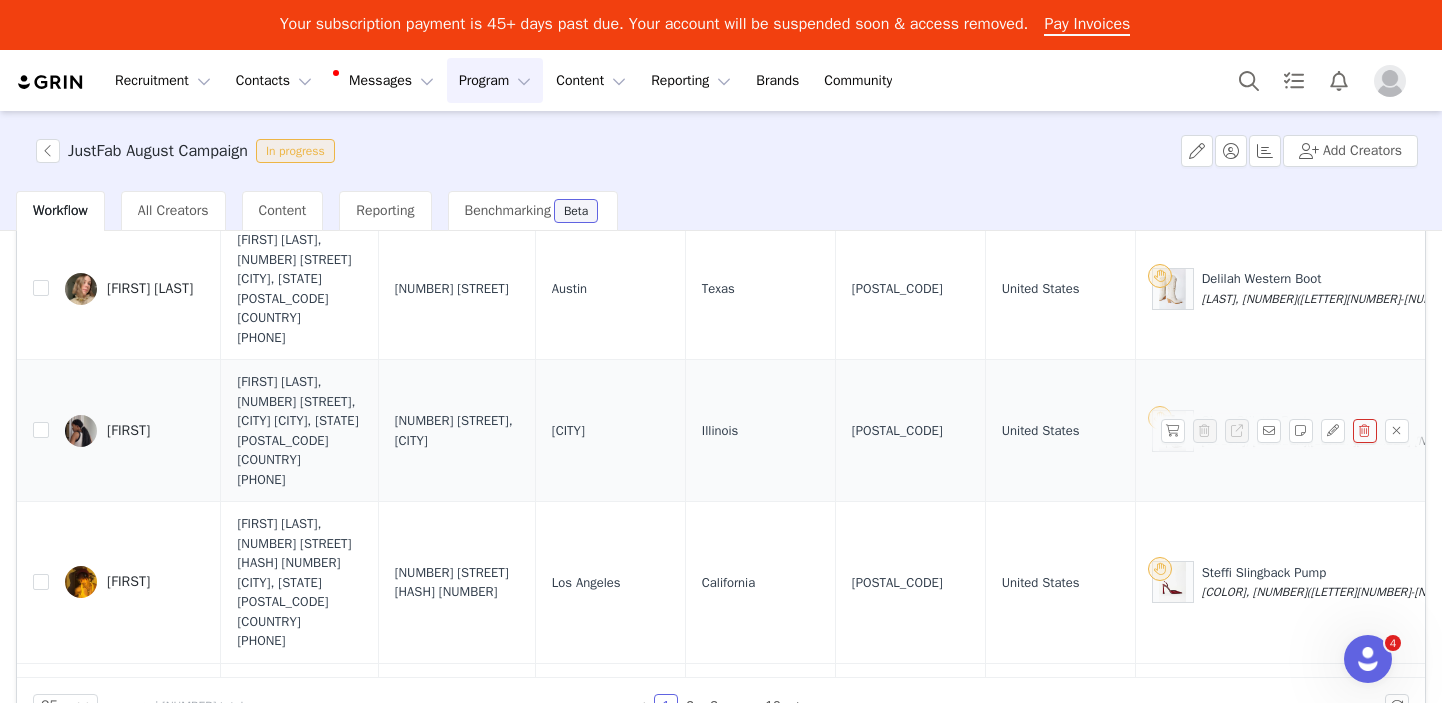 scroll, scrollTop: 0, scrollLeft: 0, axis: both 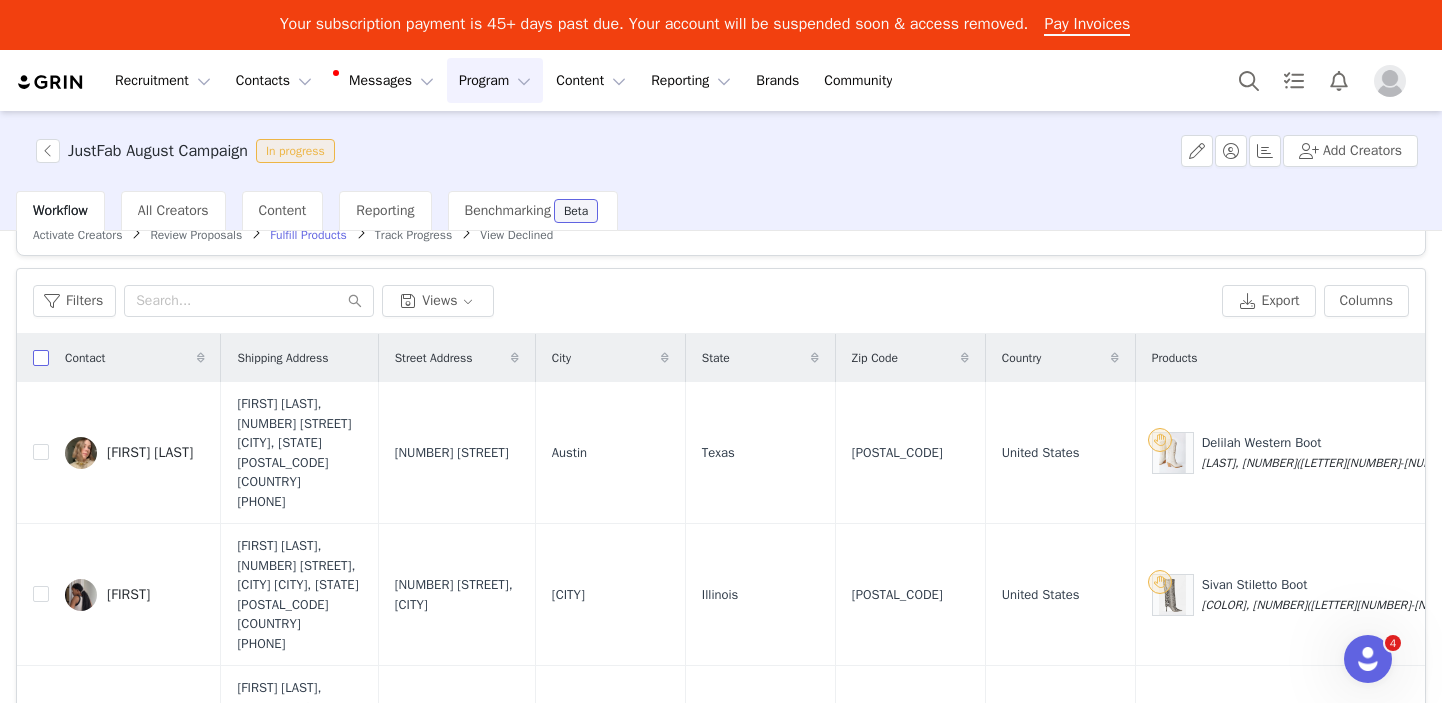 click at bounding box center [41, 358] 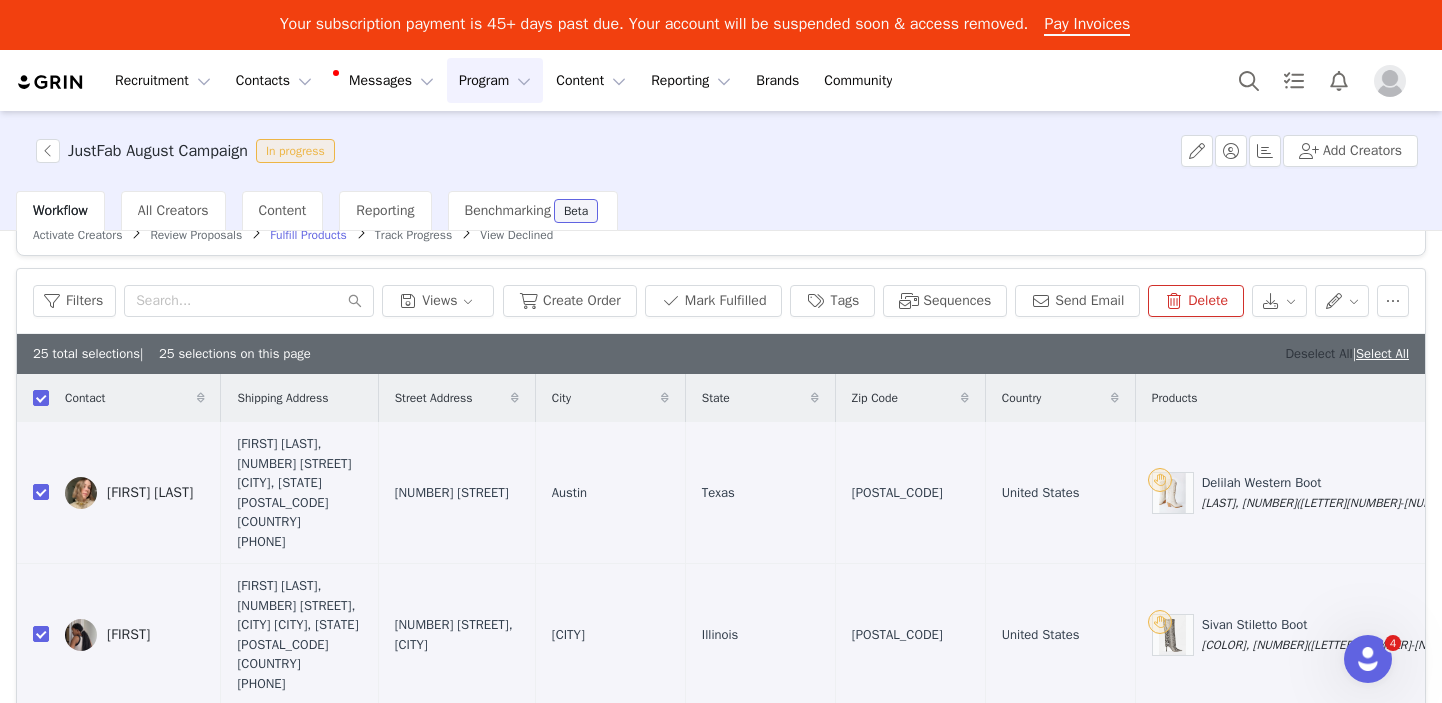 click on "Deselect All" at bounding box center [1318, 353] 